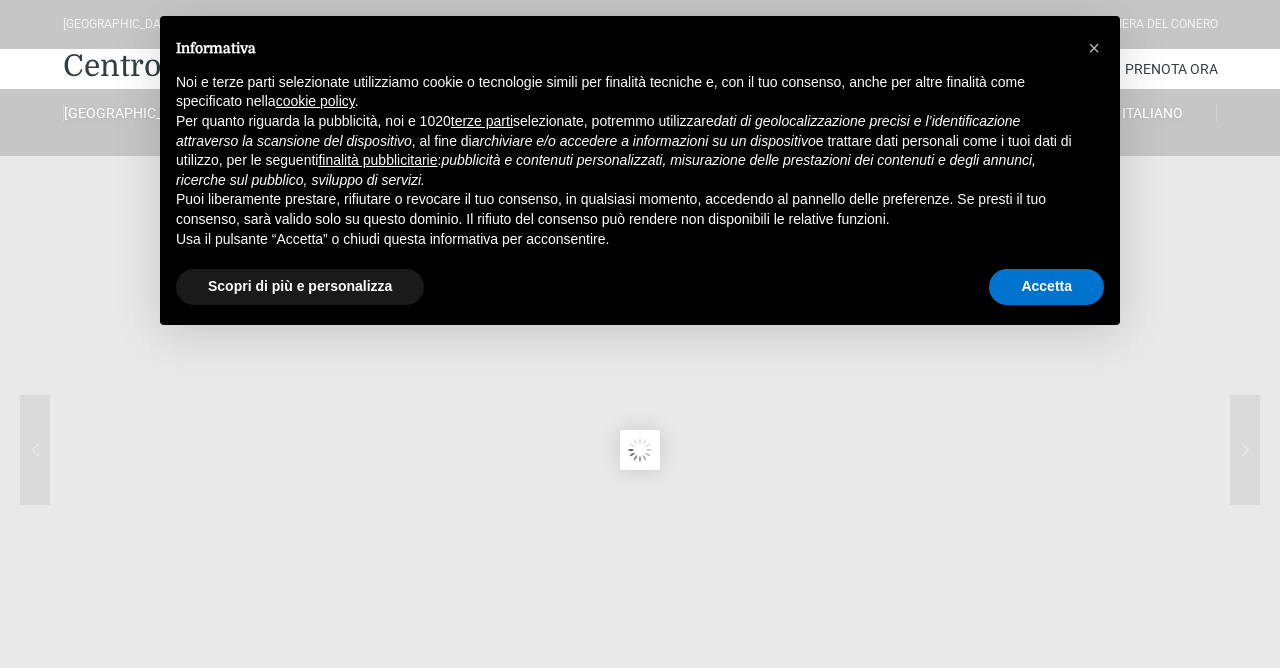 scroll, scrollTop: 0, scrollLeft: 0, axis: both 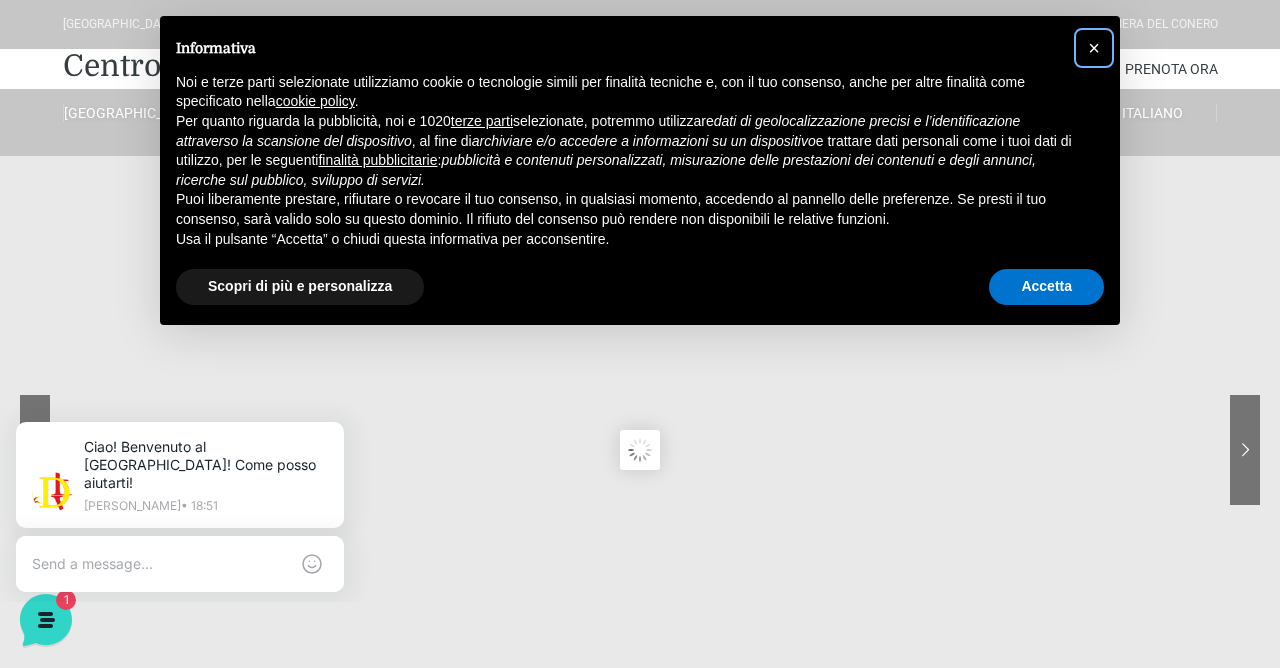 drag, startPoint x: 1095, startPoint y: 44, endPoint x: 1089, endPoint y: 69, distance: 25.70992 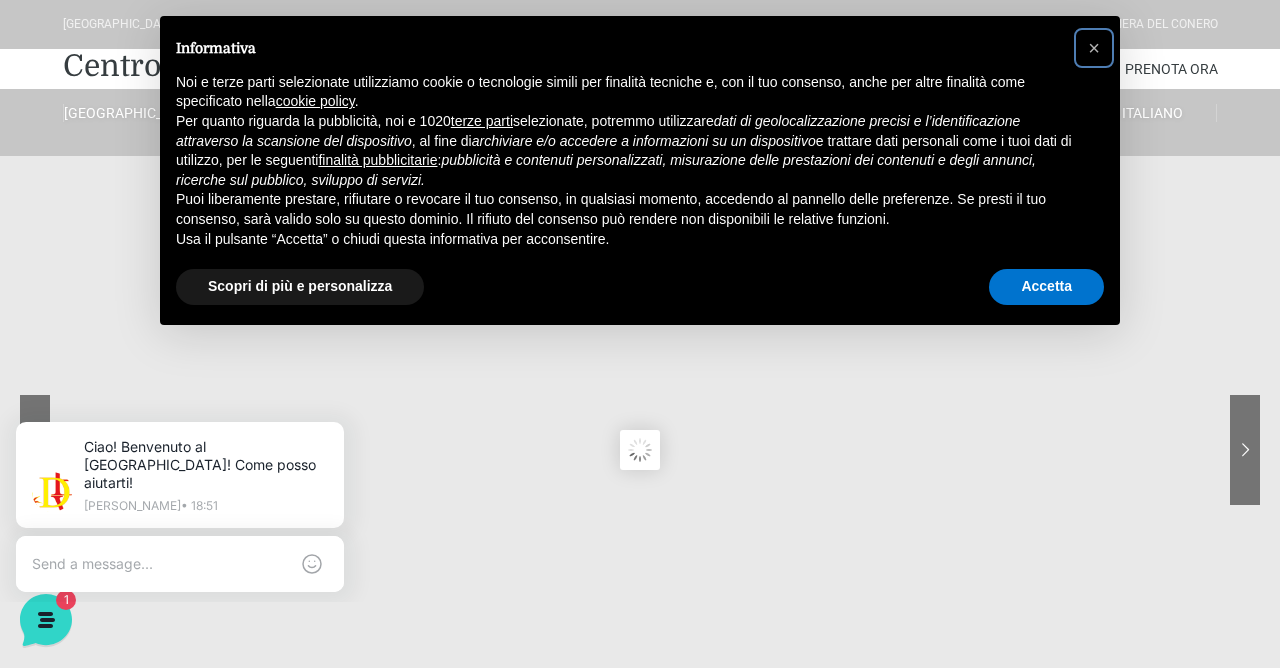 click on "×" at bounding box center [1094, 48] 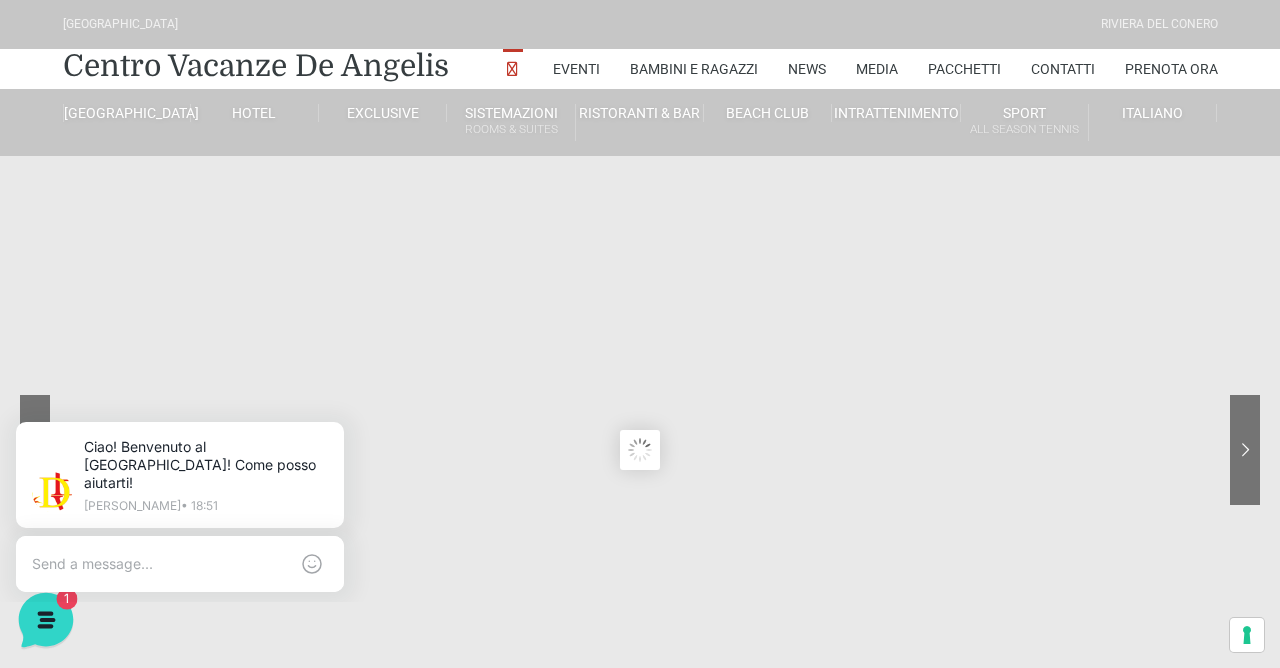 click 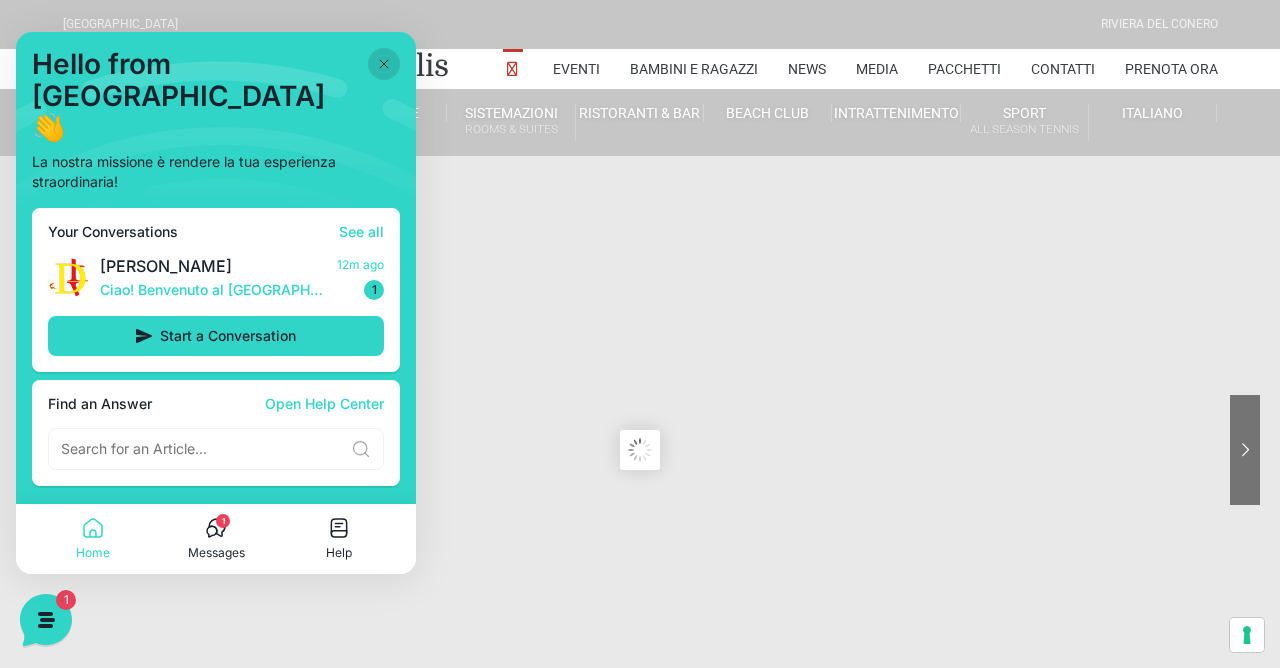 click on "Hello from De Angelis Resort 👋 La nostra missione è rendere la tua esperienza straordinaria! Your Conversations See all Jerry Ciao! Benvenuto al Centro Vacanze Resort! Come posso aiutarti!  12m ago 1 Start a Conversation Find an Answer Open Help Center" at bounding box center [216, 268] 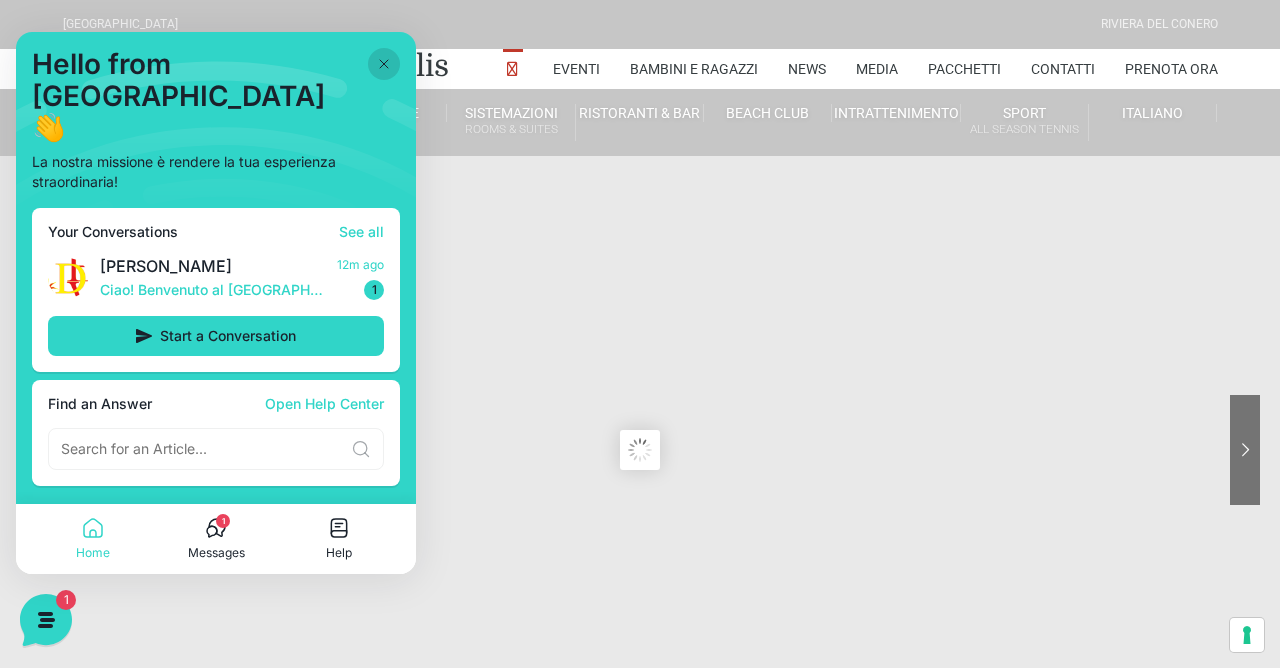 drag, startPoint x: 385, startPoint y: 57, endPoint x: 394, endPoint y: 47, distance: 13.453624 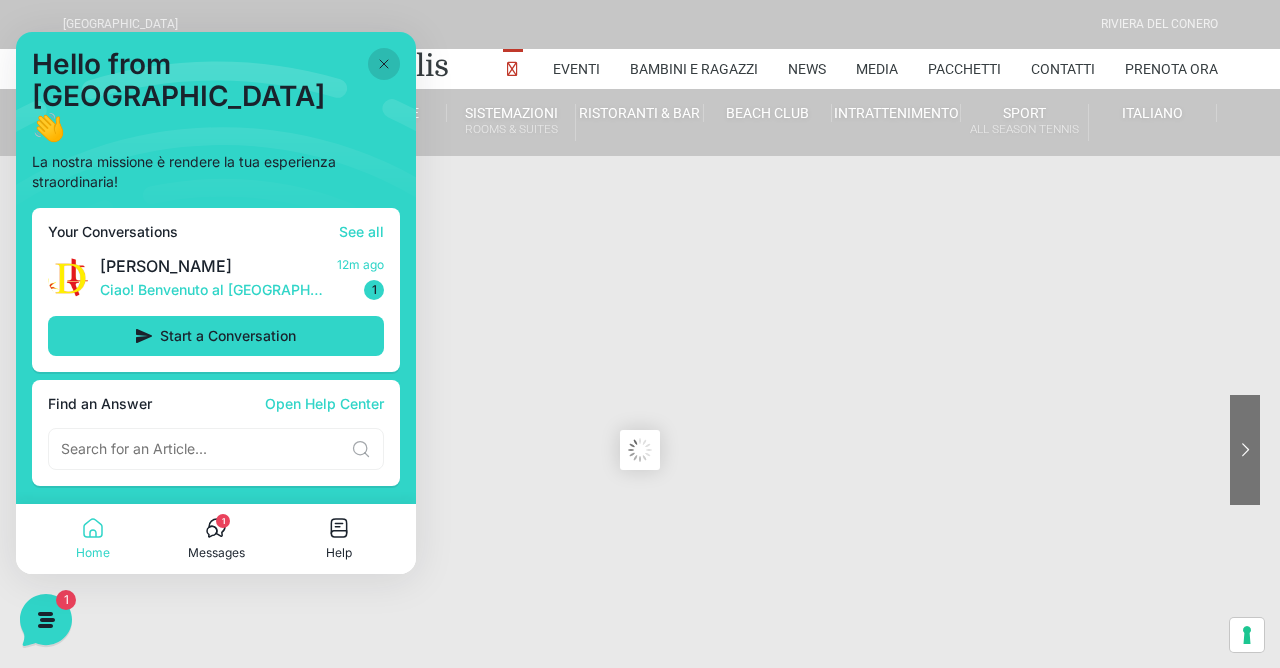 click 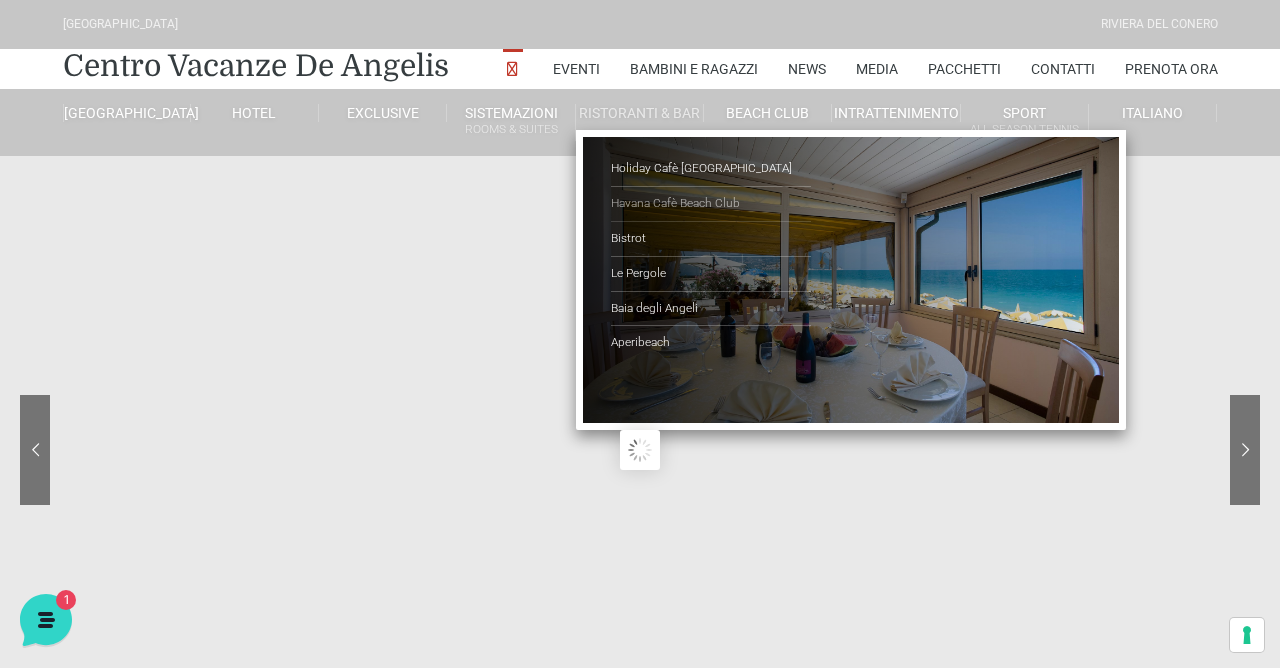 click on "Havana Cafè Beach Club" at bounding box center [711, 204] 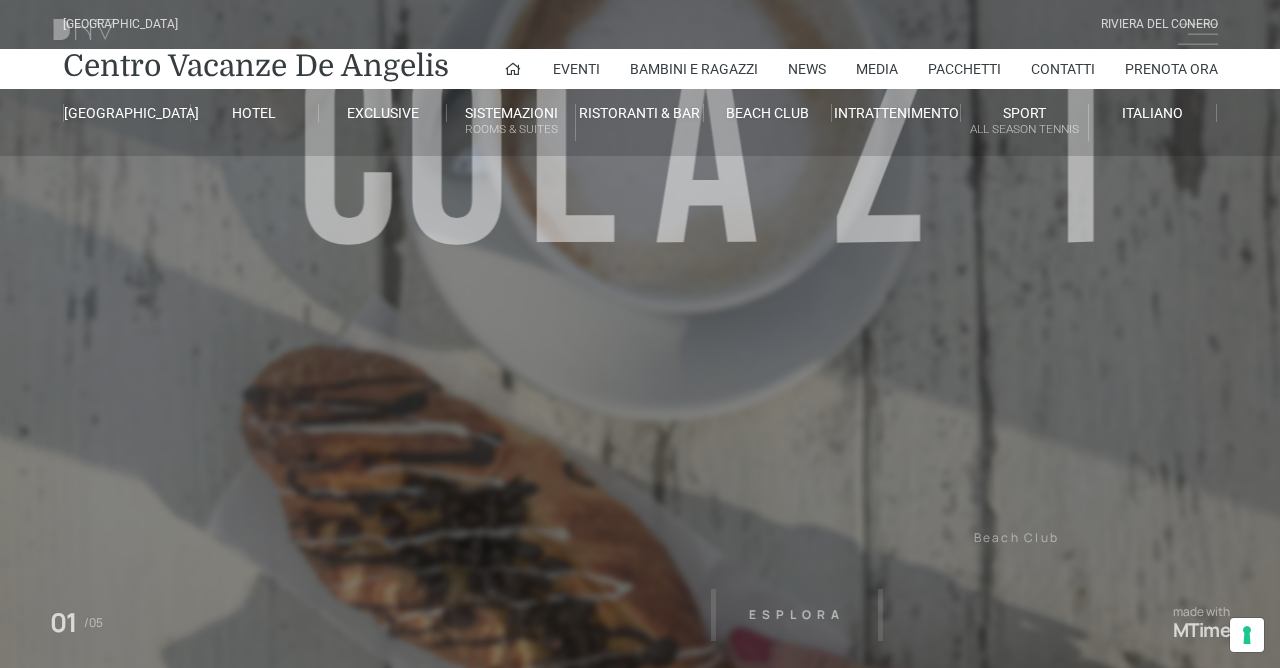 scroll, scrollTop: 0, scrollLeft: 0, axis: both 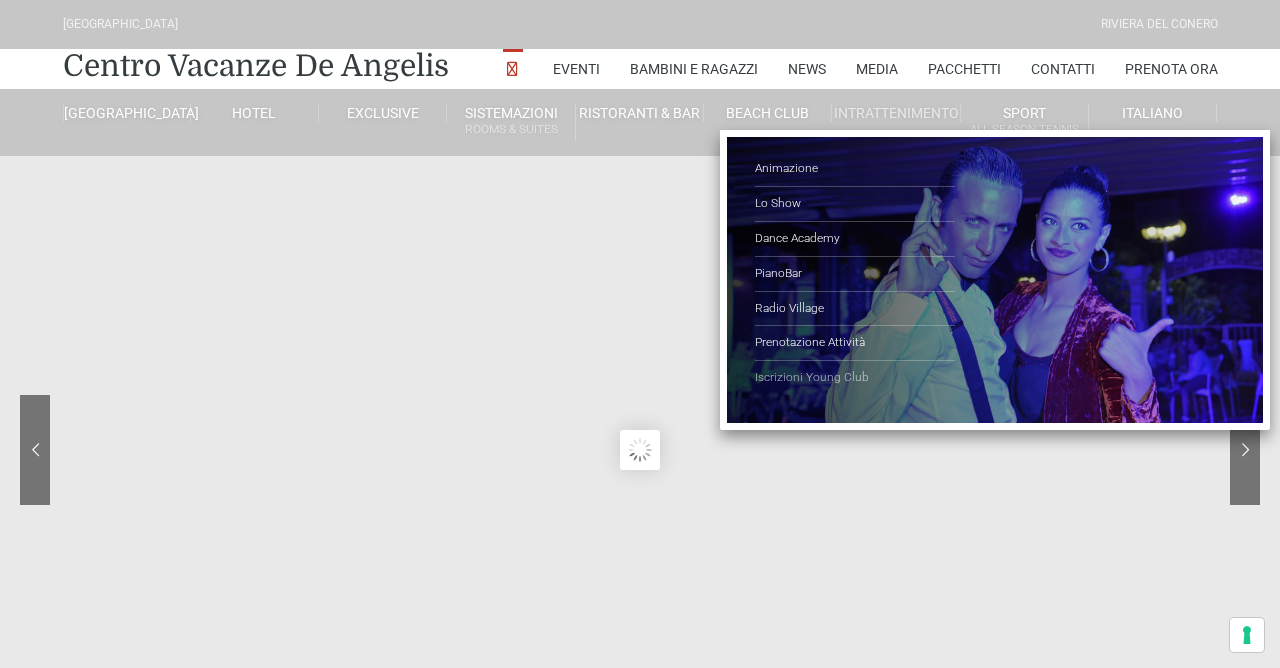 click on "Iscrizioni Young Club" at bounding box center (855, 378) 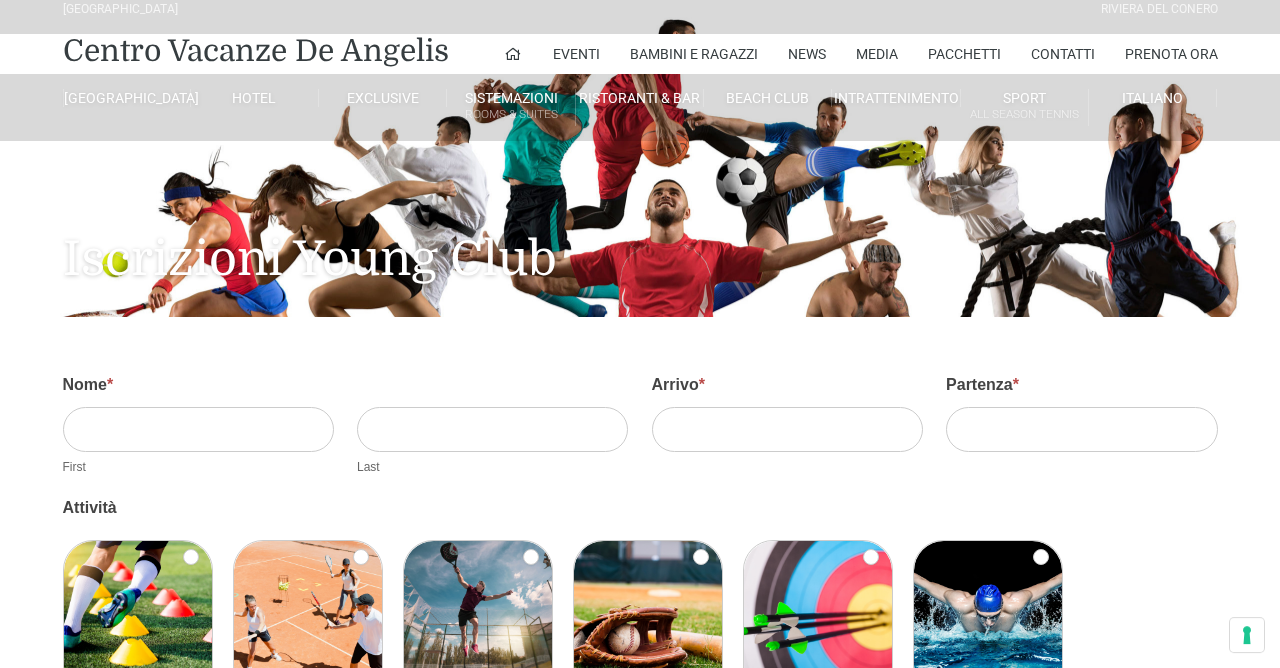 scroll, scrollTop: 0, scrollLeft: 0, axis: both 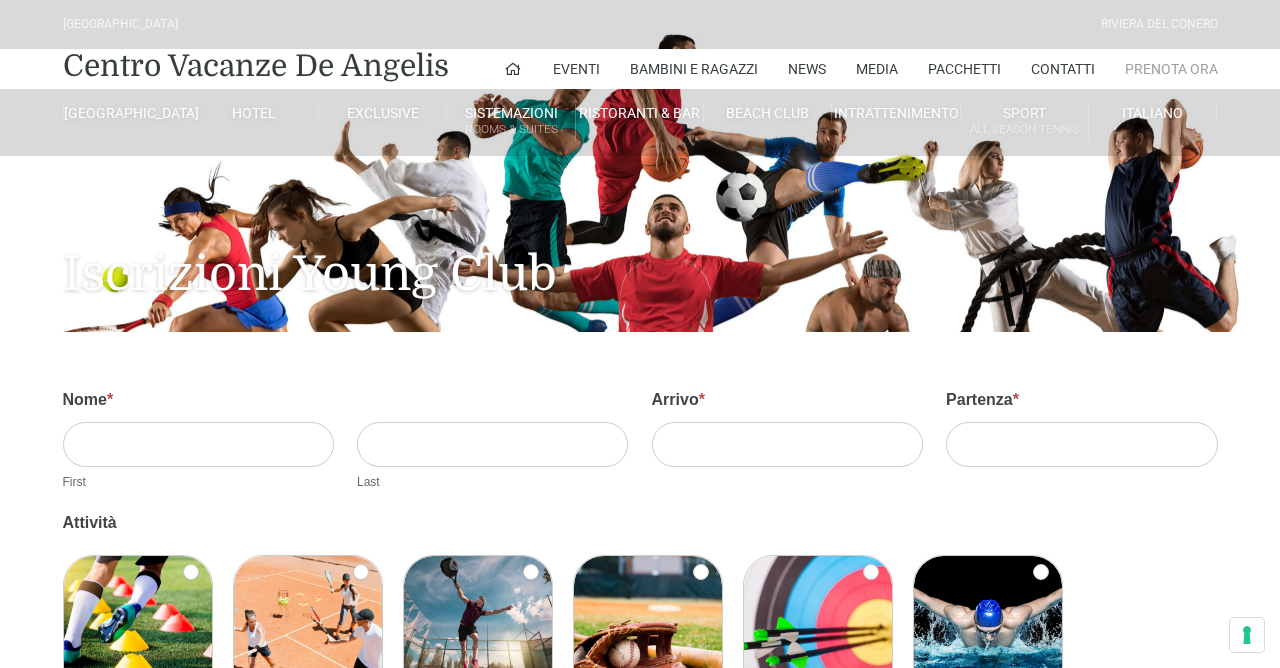 click on "Prenota Ora" at bounding box center [1171, 69] 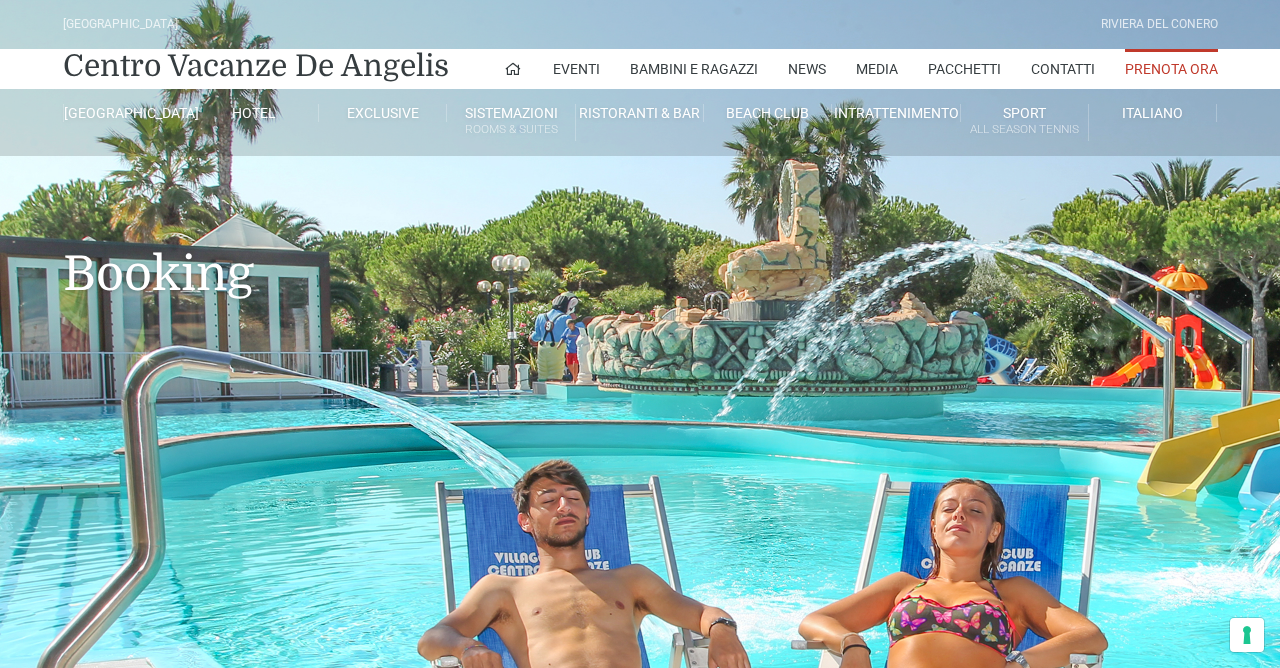 scroll, scrollTop: 0, scrollLeft: 0, axis: both 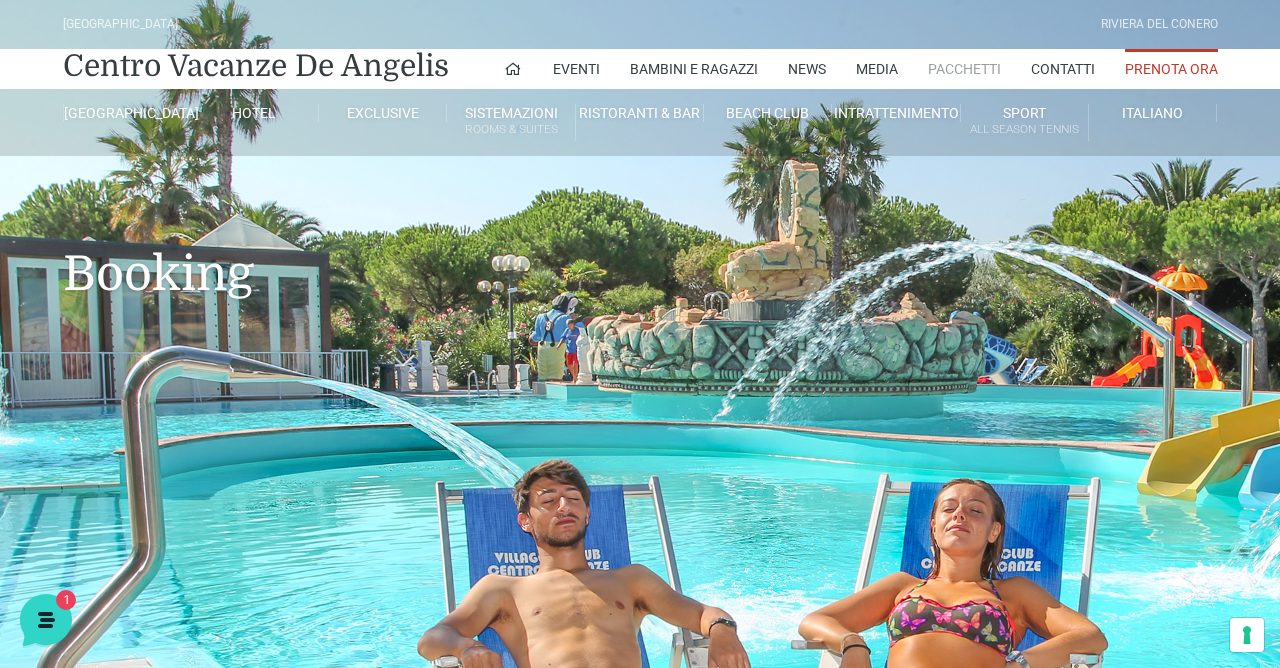 click on "Pacchetti" at bounding box center [964, 69] 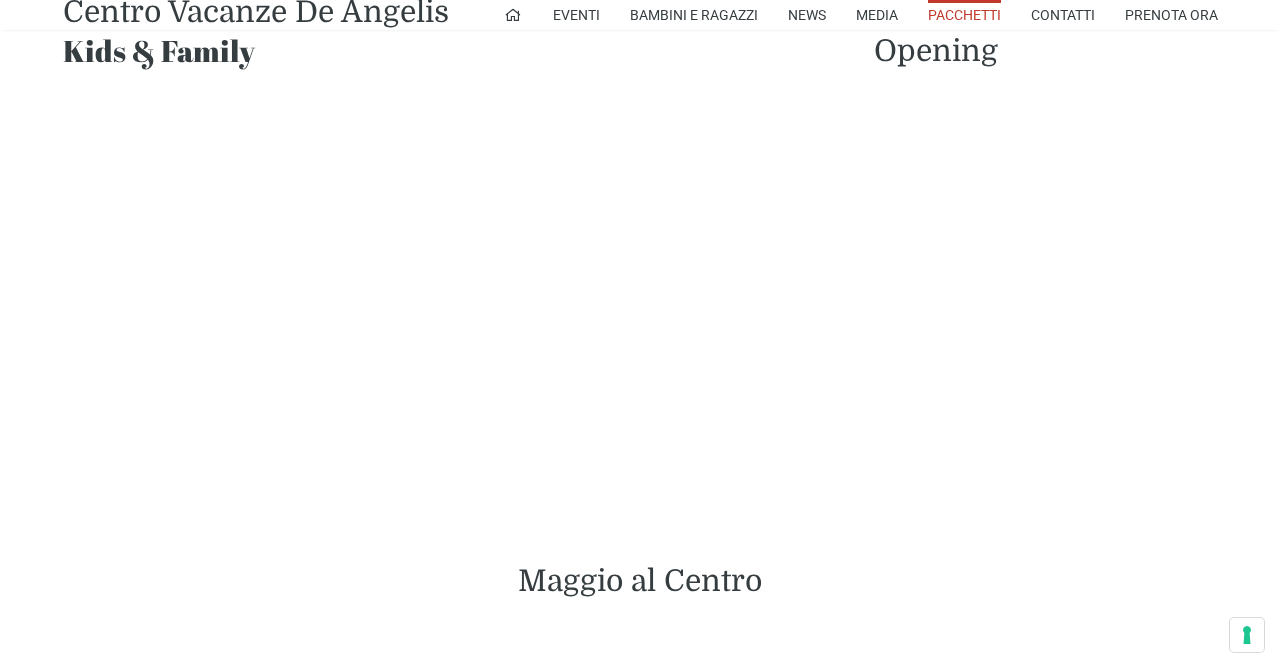 scroll, scrollTop: 1696, scrollLeft: 0, axis: vertical 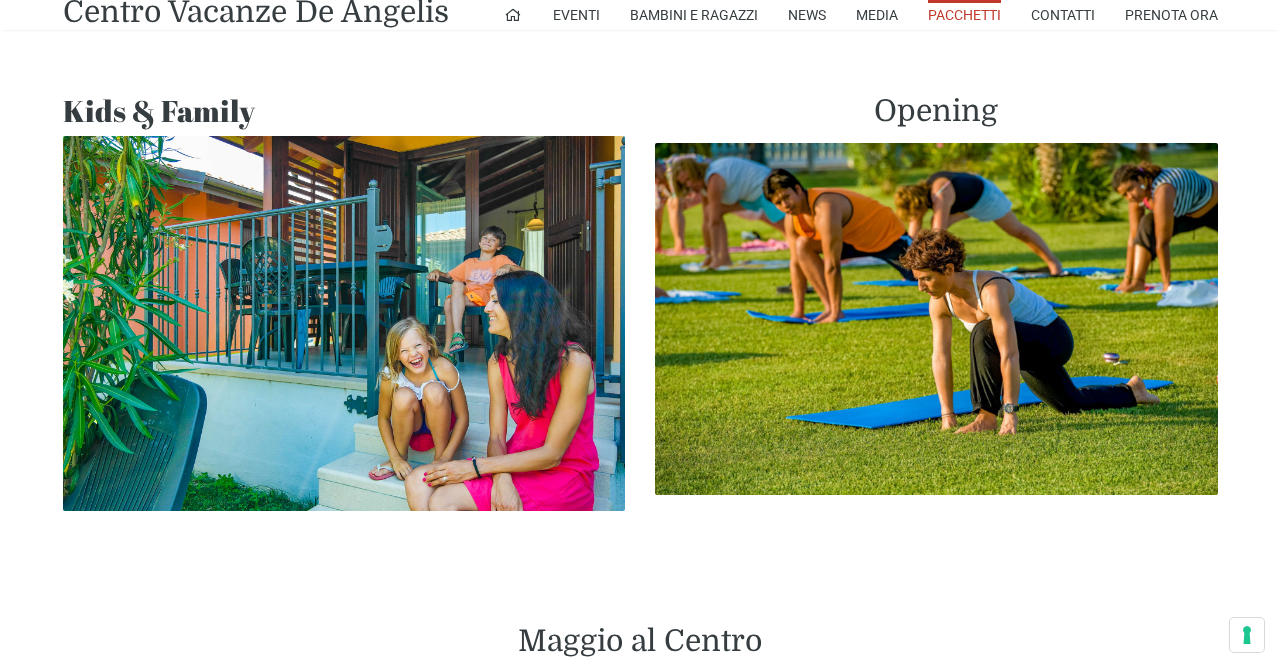 click at bounding box center [344, 323] 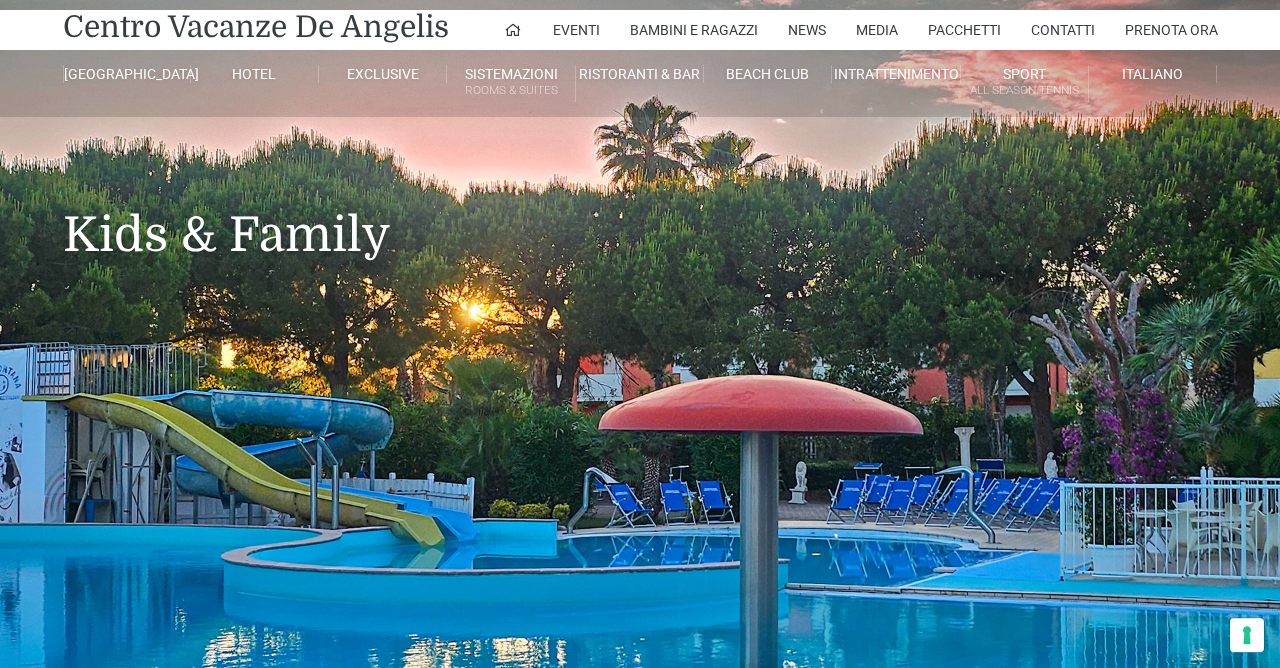 scroll, scrollTop: 0, scrollLeft: 0, axis: both 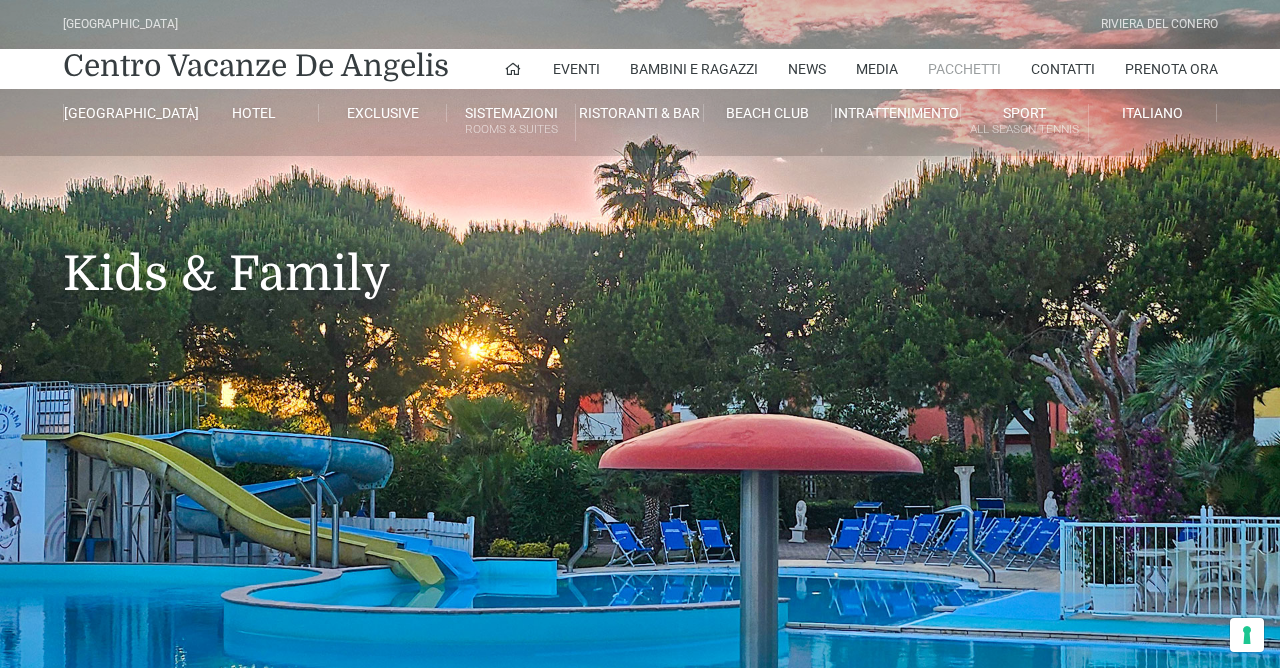 click on "Pacchetti" at bounding box center (964, 69) 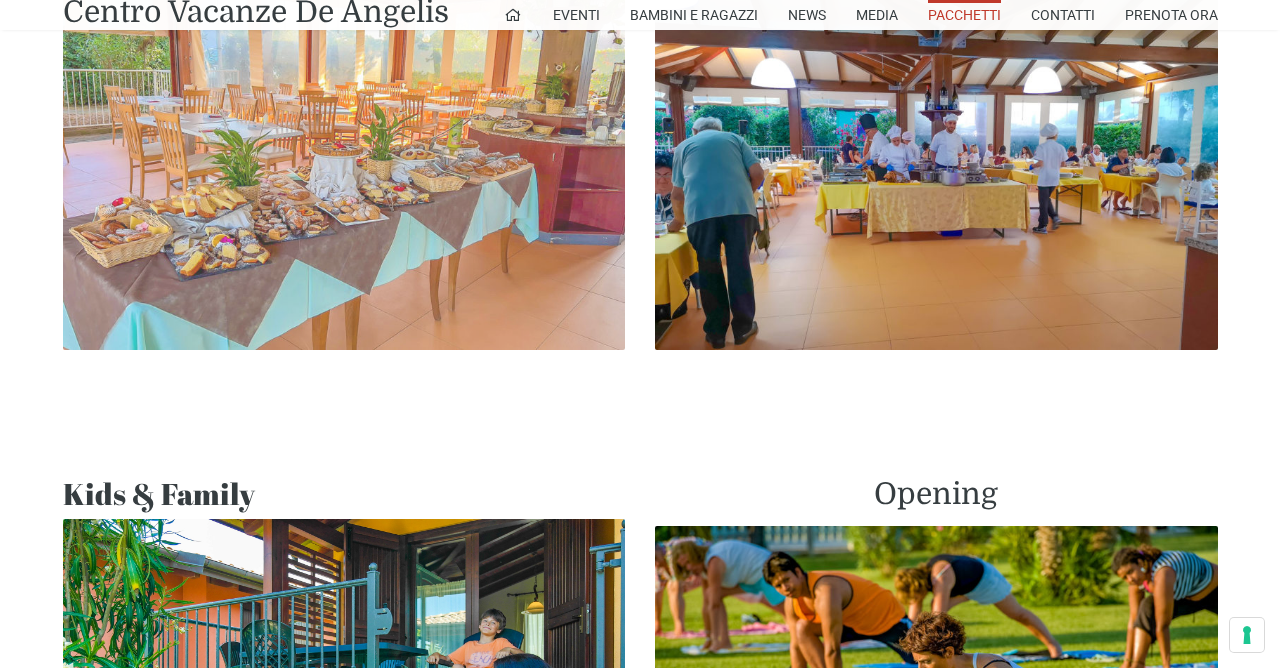 scroll, scrollTop: 1272, scrollLeft: 0, axis: vertical 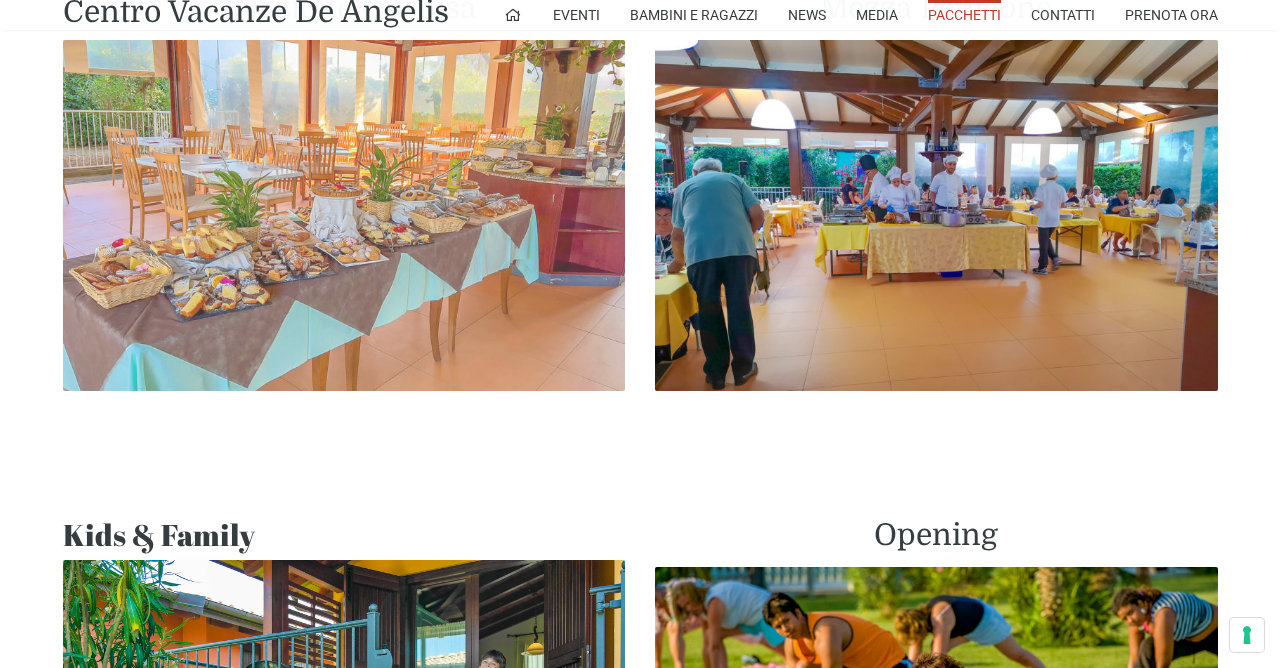 click at bounding box center [344, 216] 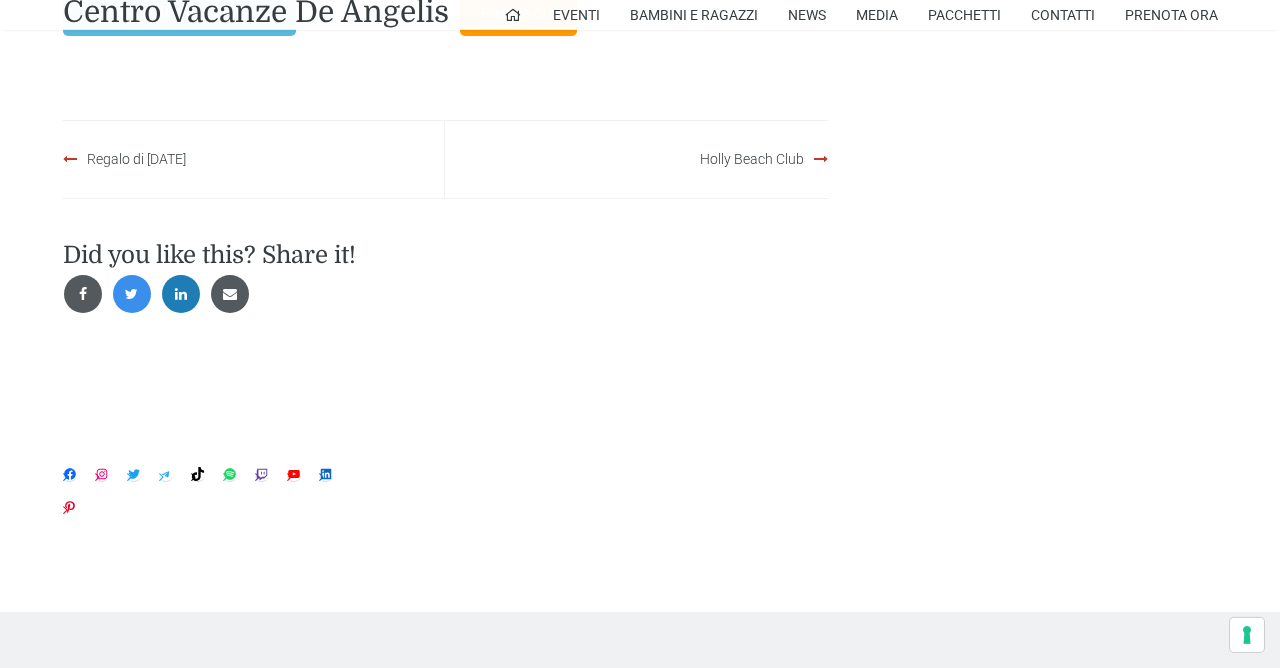 scroll, scrollTop: 2862, scrollLeft: 0, axis: vertical 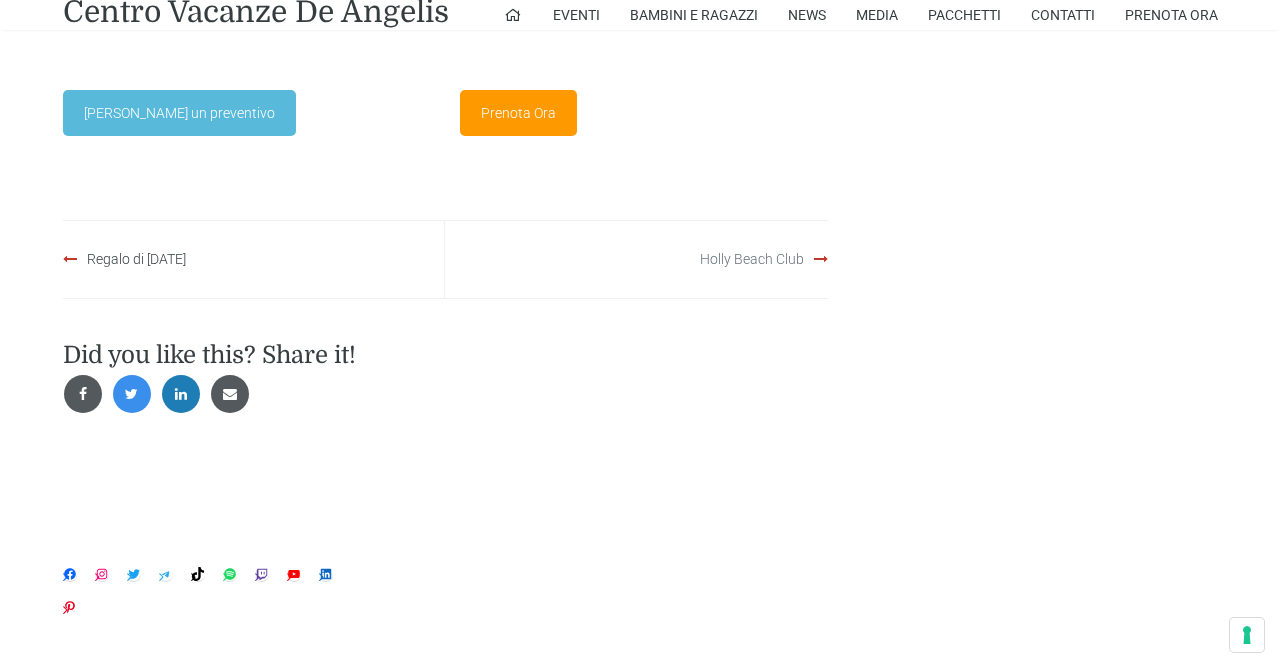 click on "Holly Beach Club" at bounding box center (752, 259) 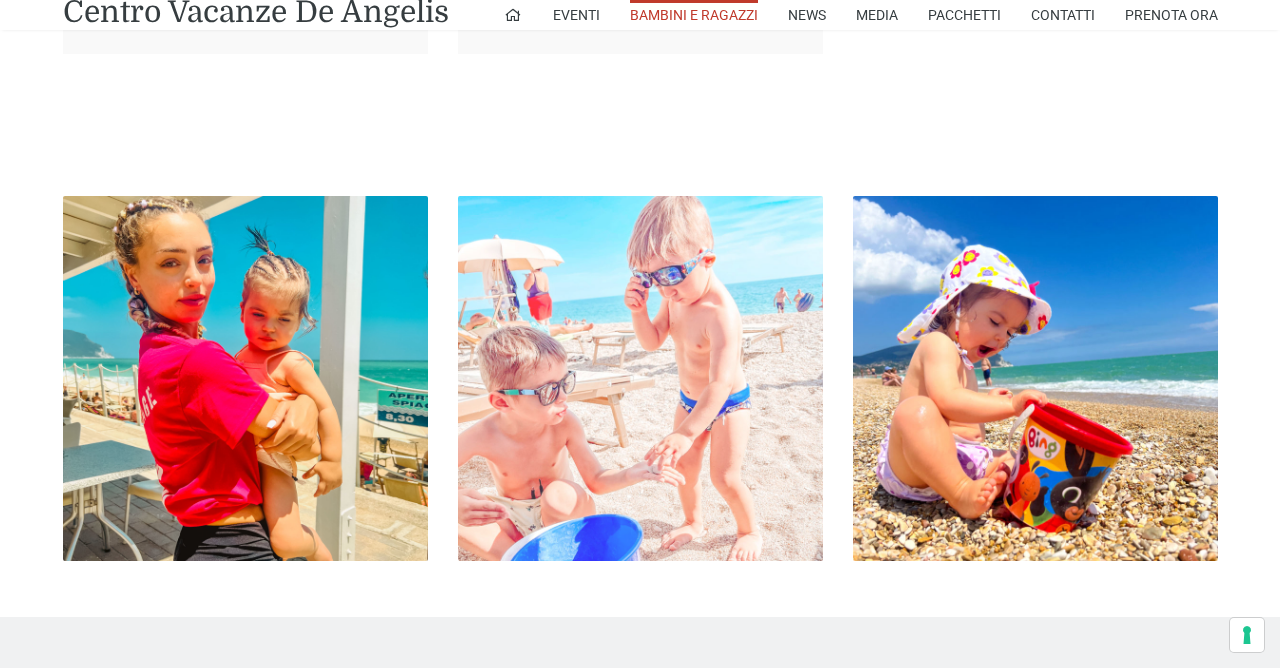 scroll, scrollTop: 2544, scrollLeft: 0, axis: vertical 